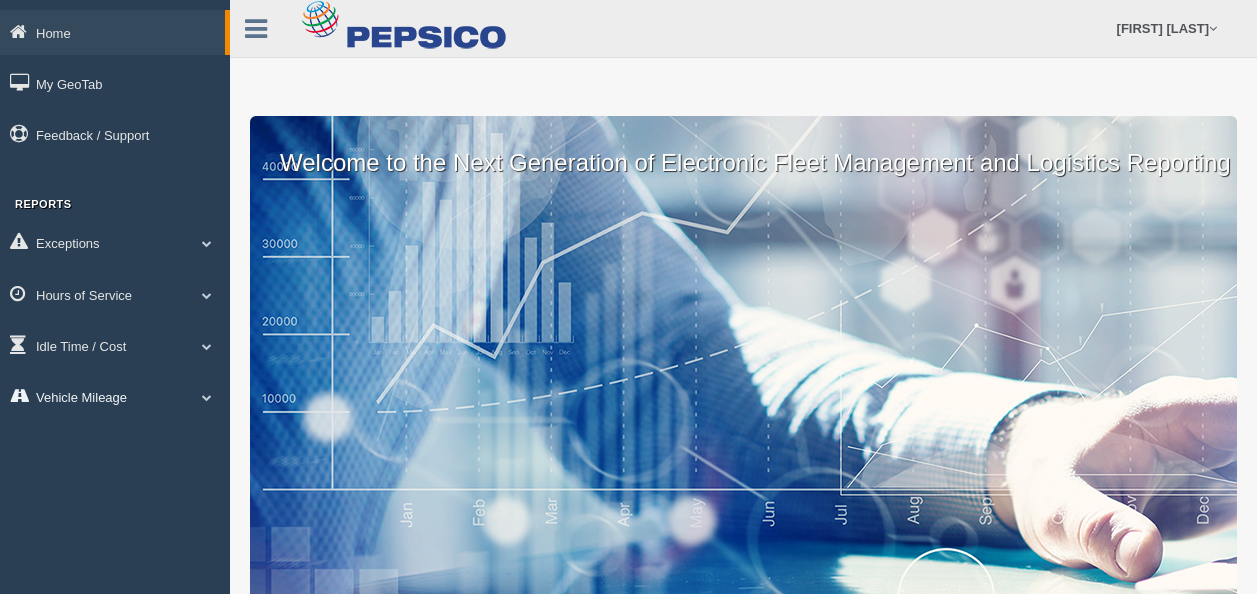 scroll, scrollTop: 0, scrollLeft: 0, axis: both 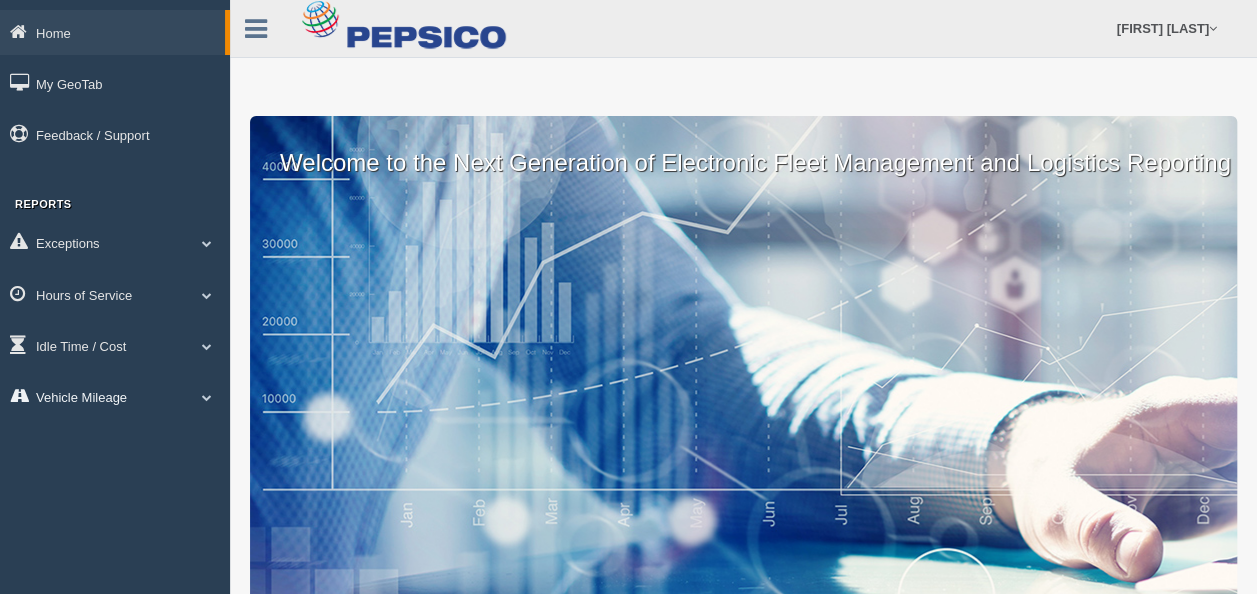 click on "Vehicle Mileage" at bounding box center [112, 32] 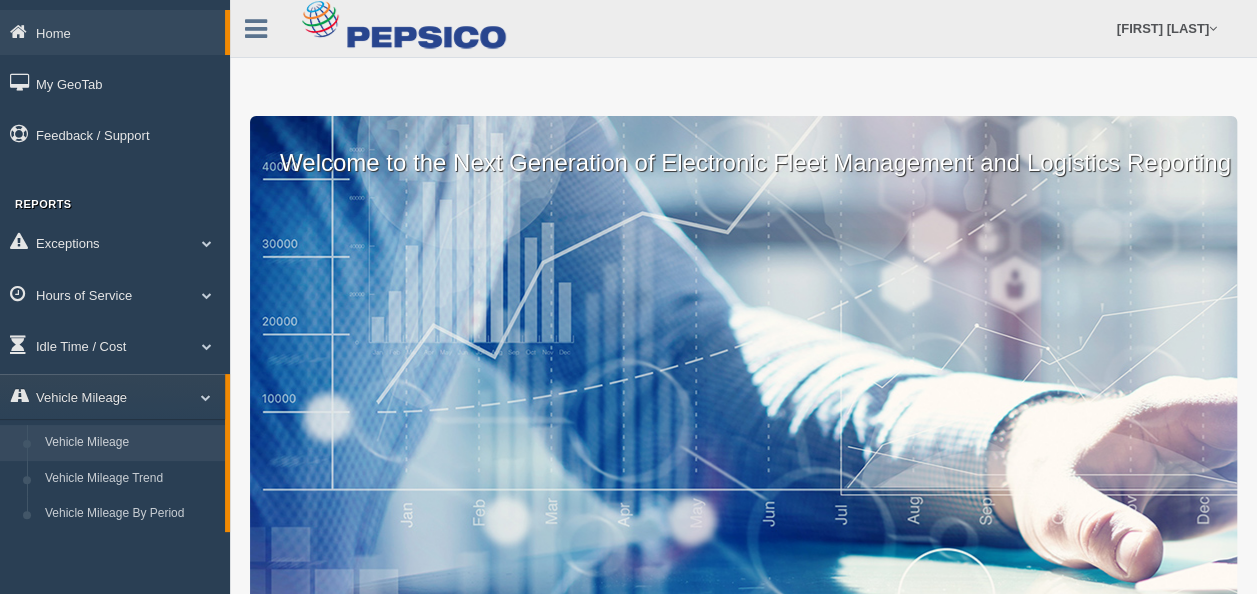 click on "Vehicle Mileage" at bounding box center (130, 443) 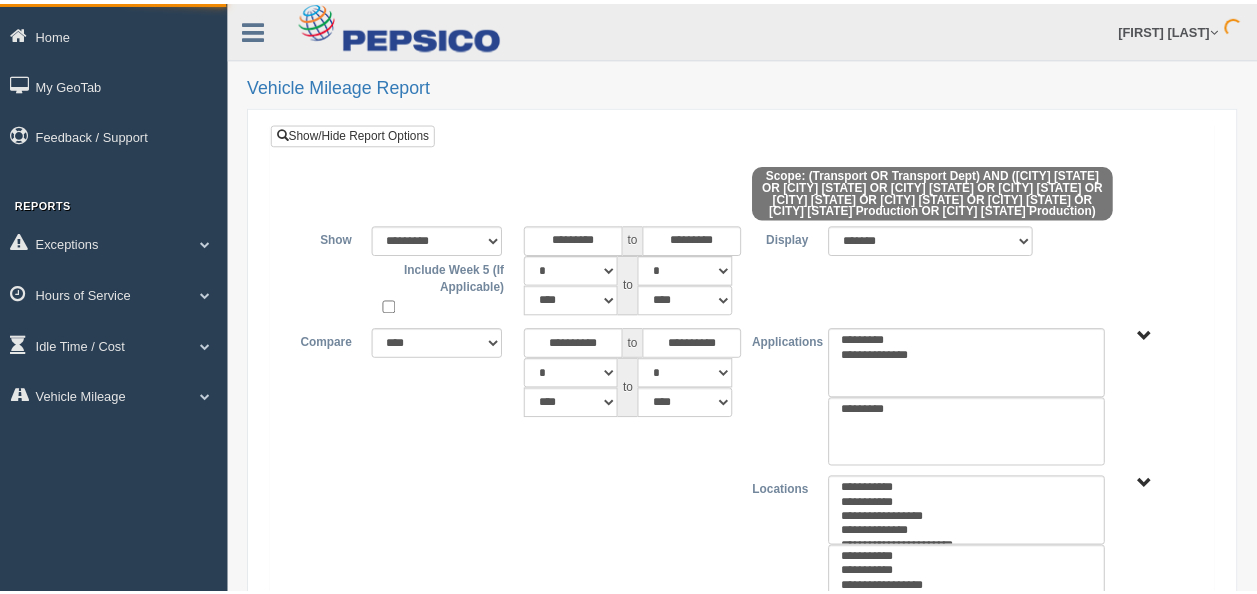 scroll, scrollTop: 0, scrollLeft: 0, axis: both 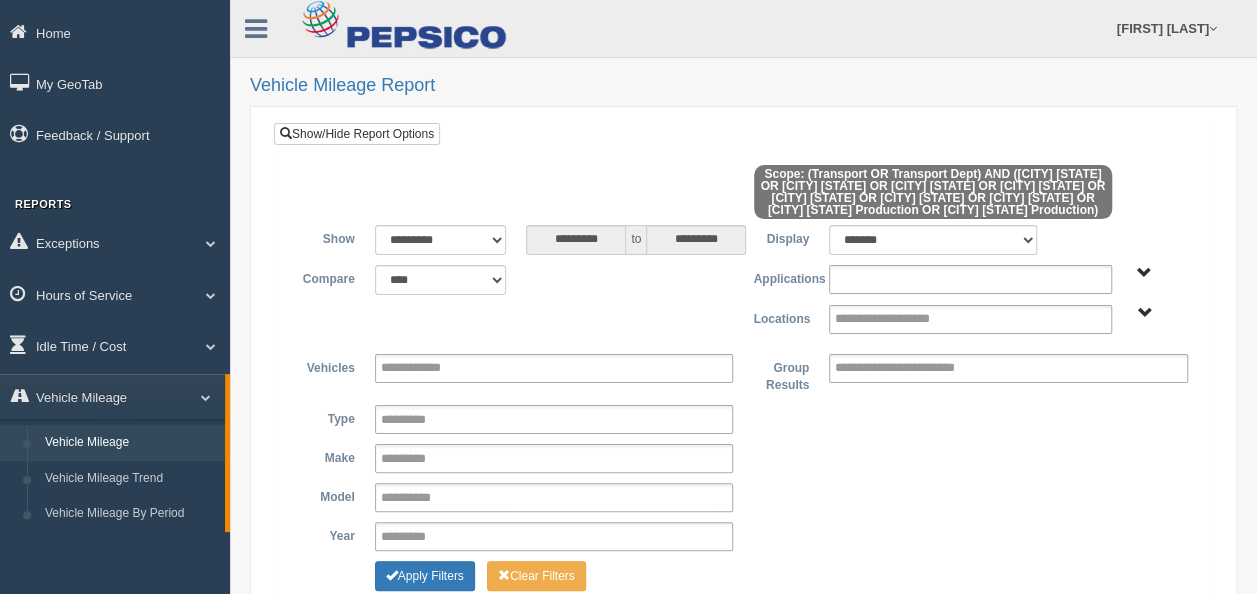 click at bounding box center [911, 279] 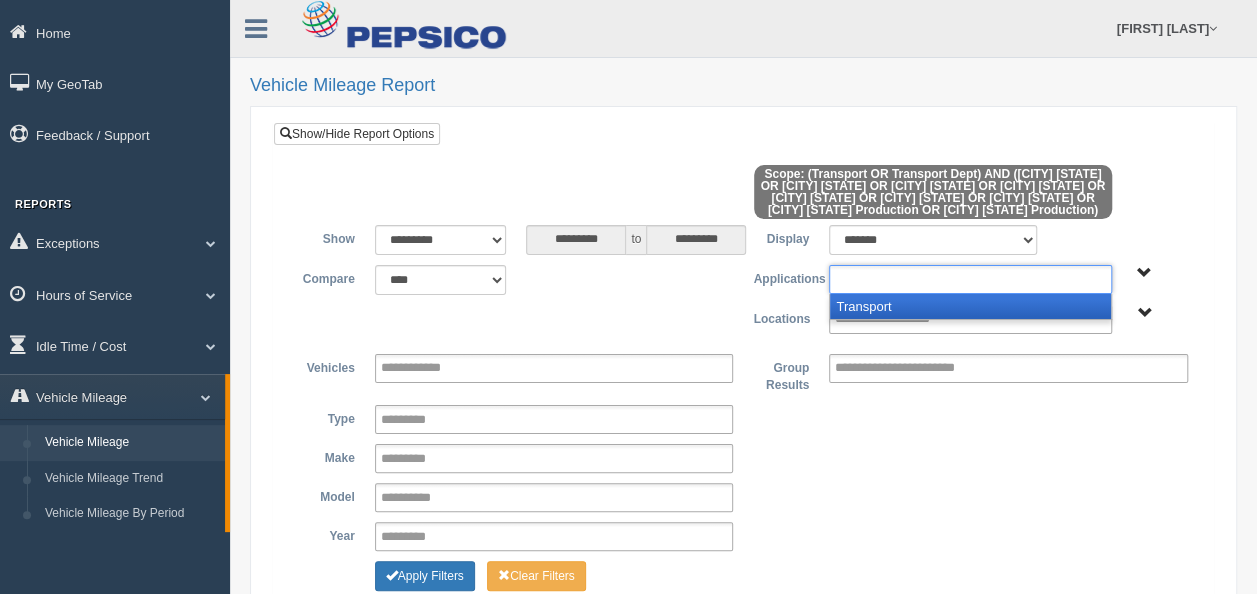 click on "Transport" at bounding box center [970, 306] 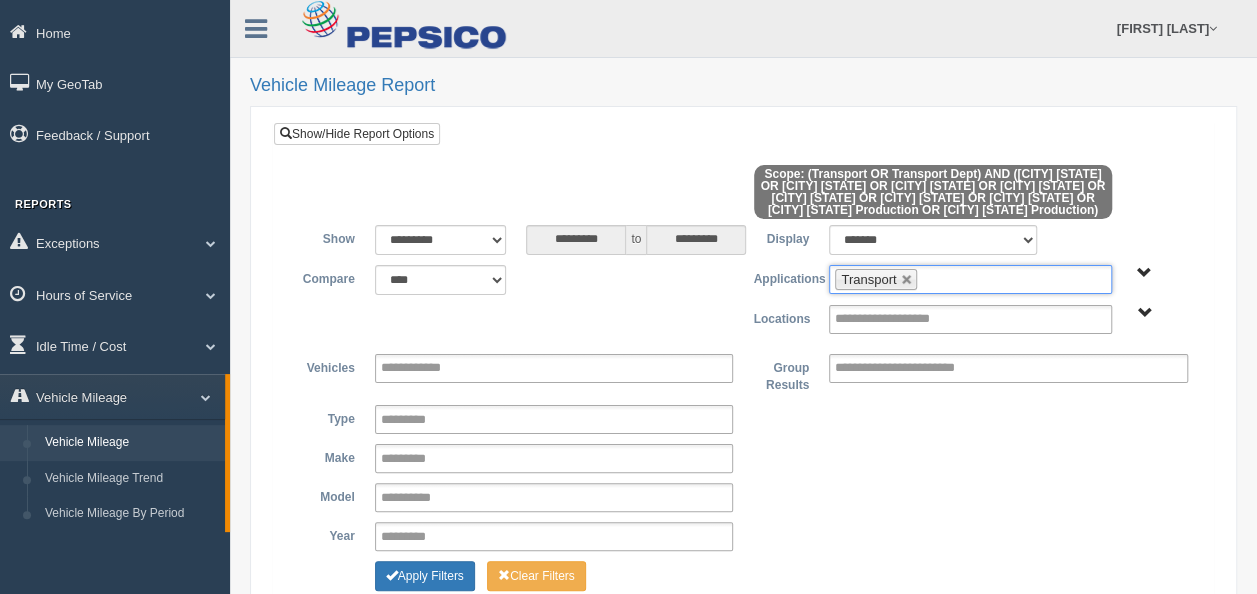 click on "**********" at bounding box center [743, 304] 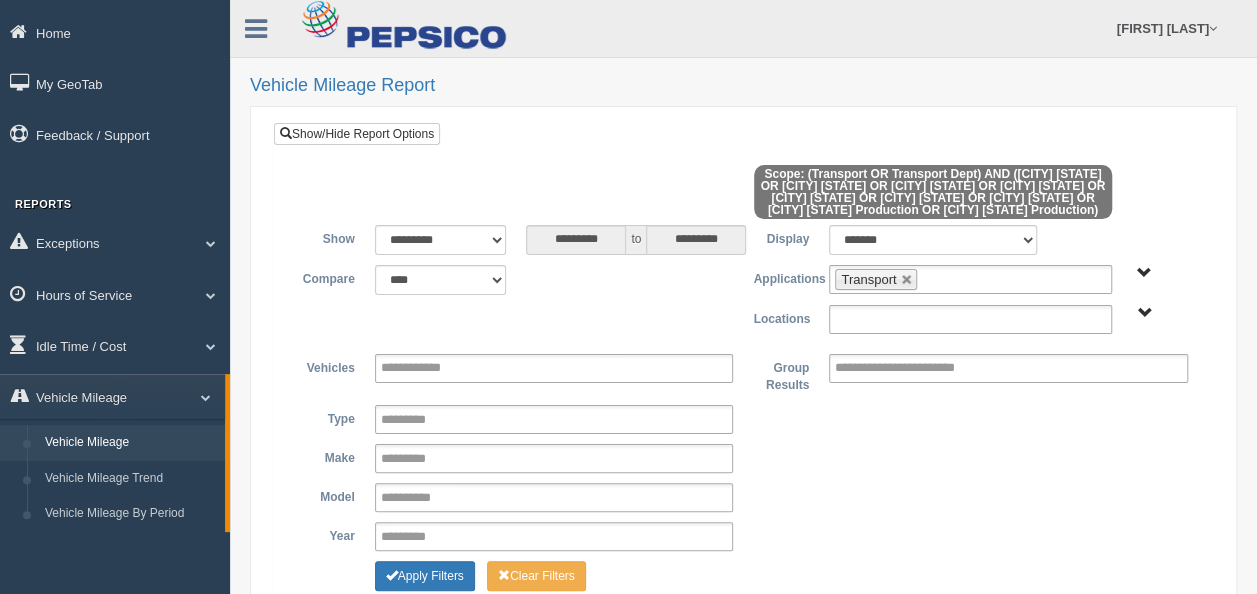click at bounding box center (970, 319) 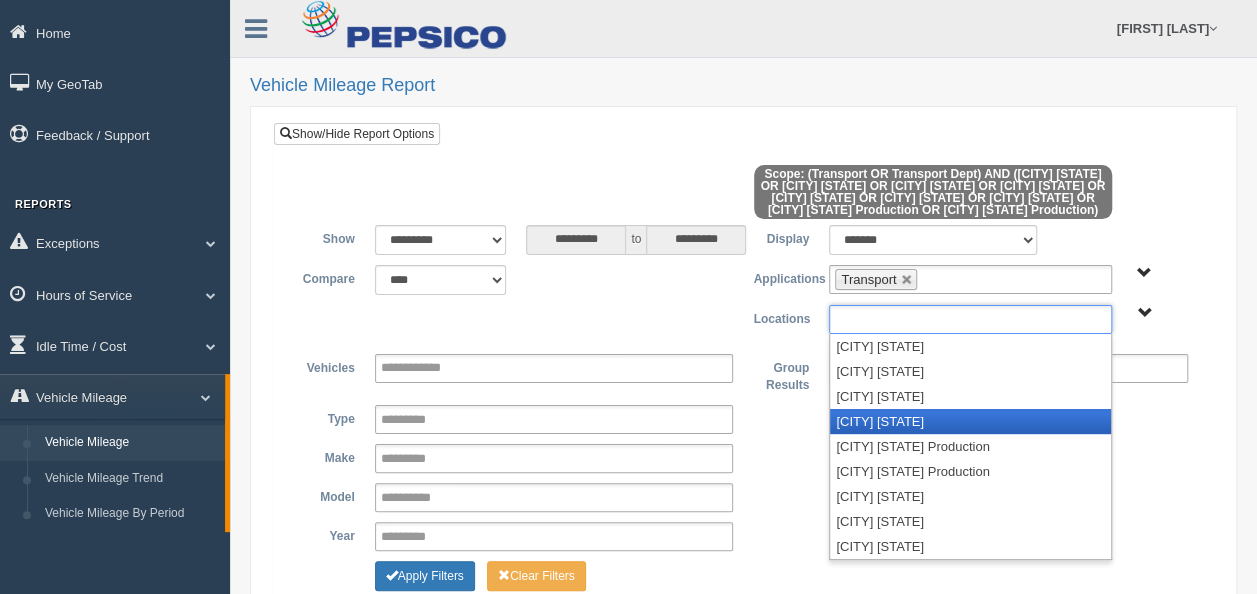 click on "[CITY] [STATE]" at bounding box center (970, 421) 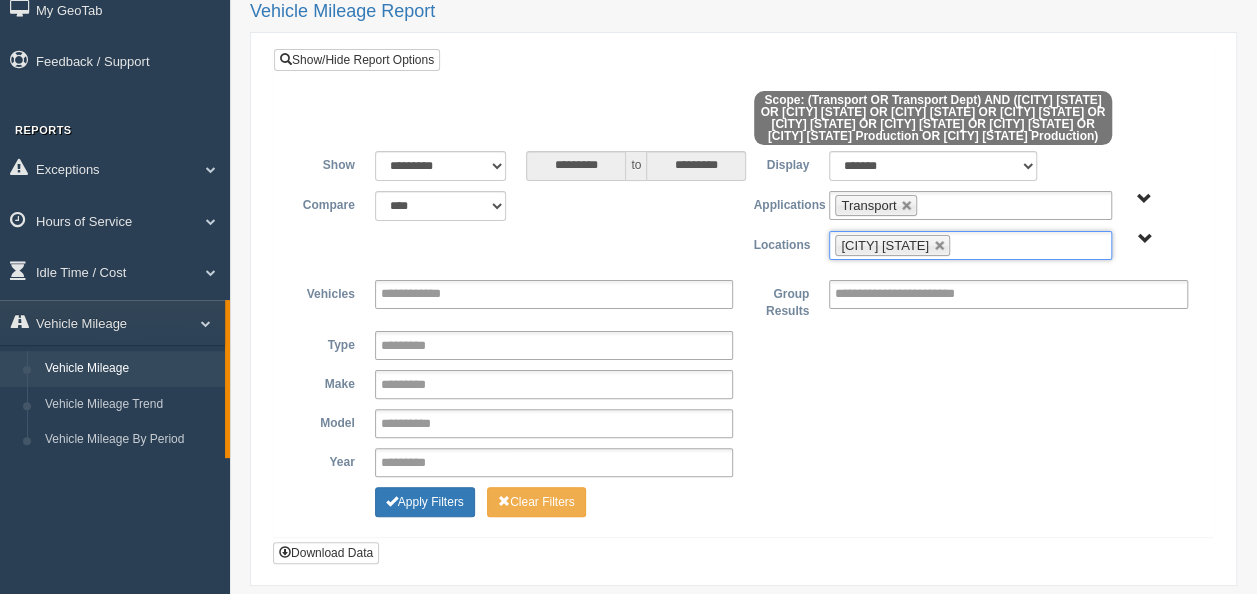 scroll, scrollTop: 100, scrollLeft: 0, axis: vertical 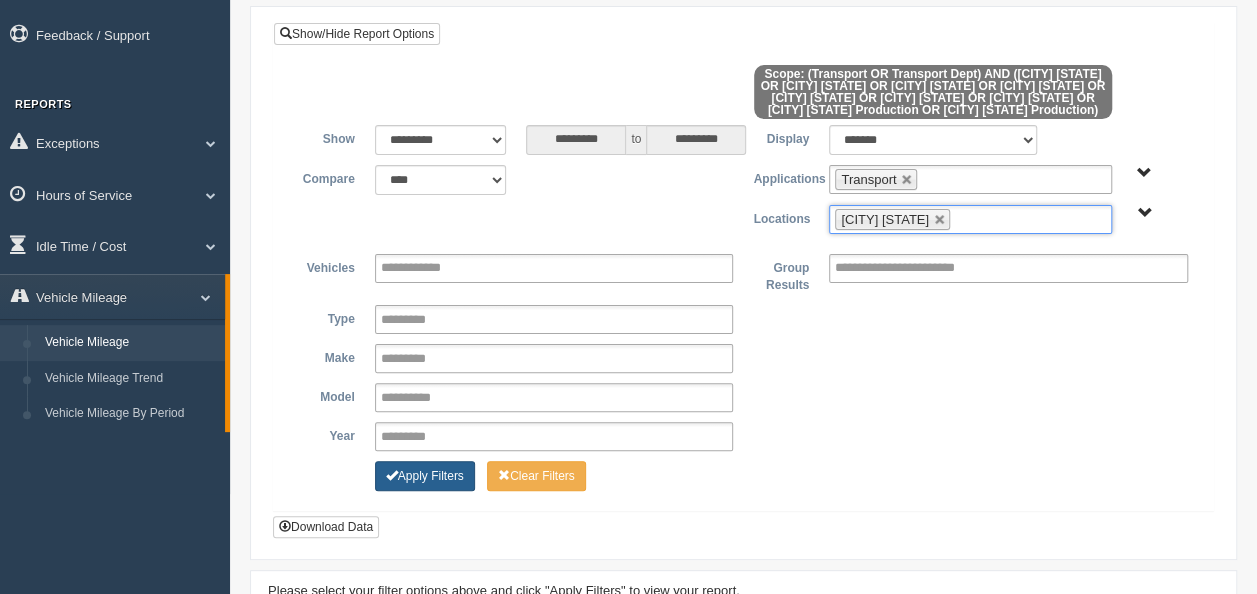click on "Apply Filters" at bounding box center (425, 476) 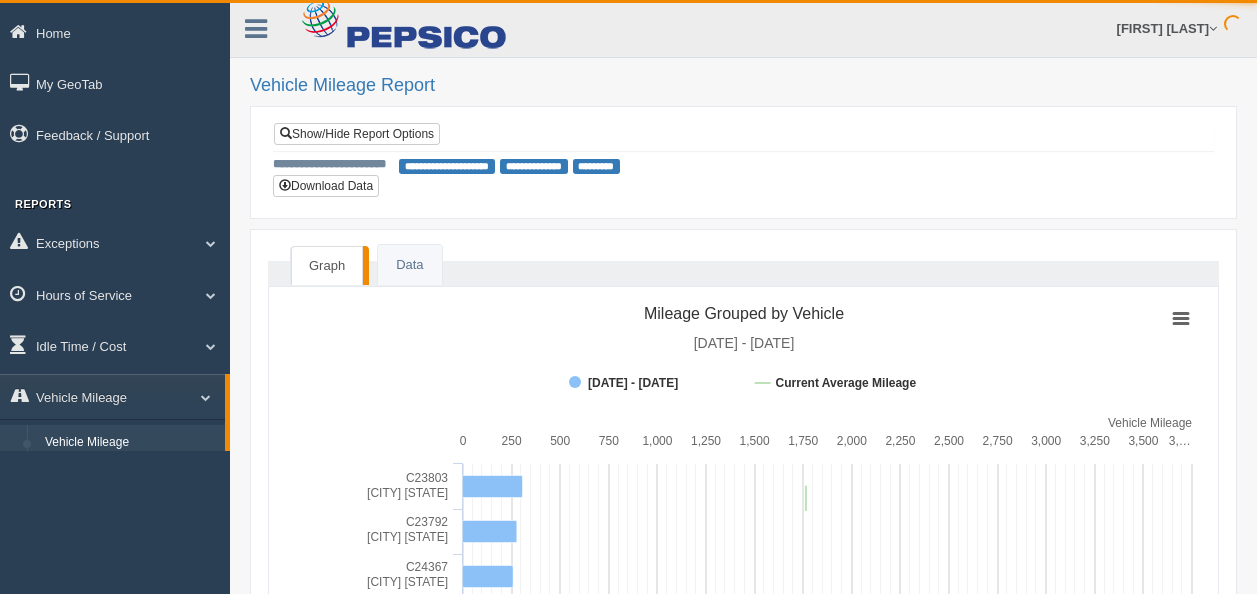 scroll, scrollTop: 0, scrollLeft: 0, axis: both 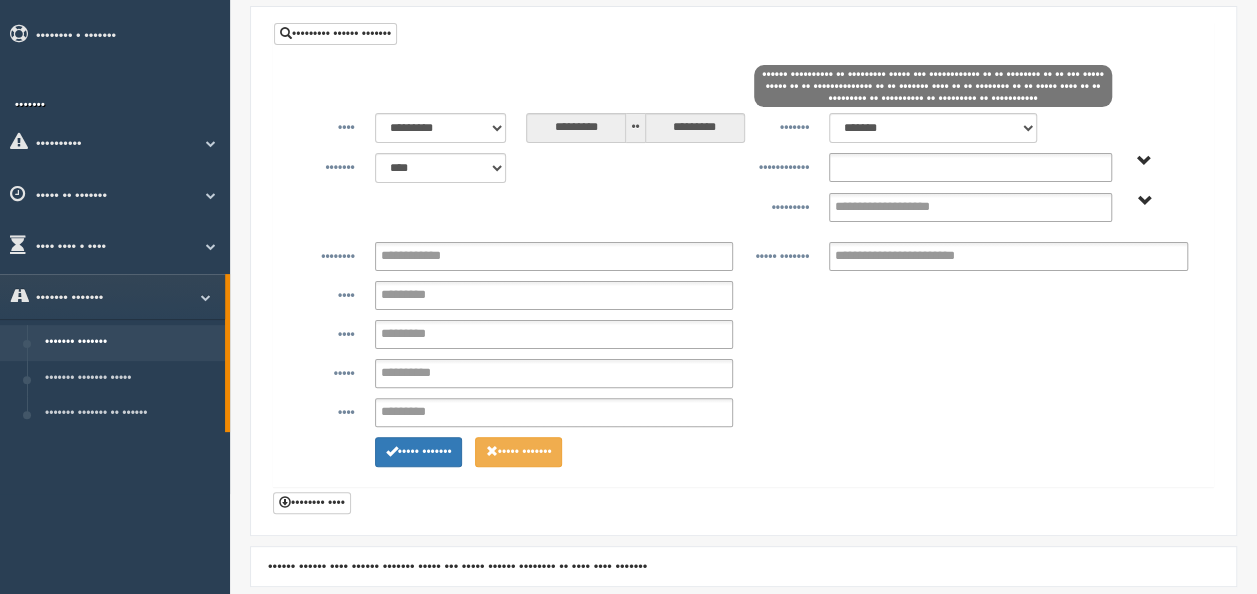 click at bounding box center (911, 167) 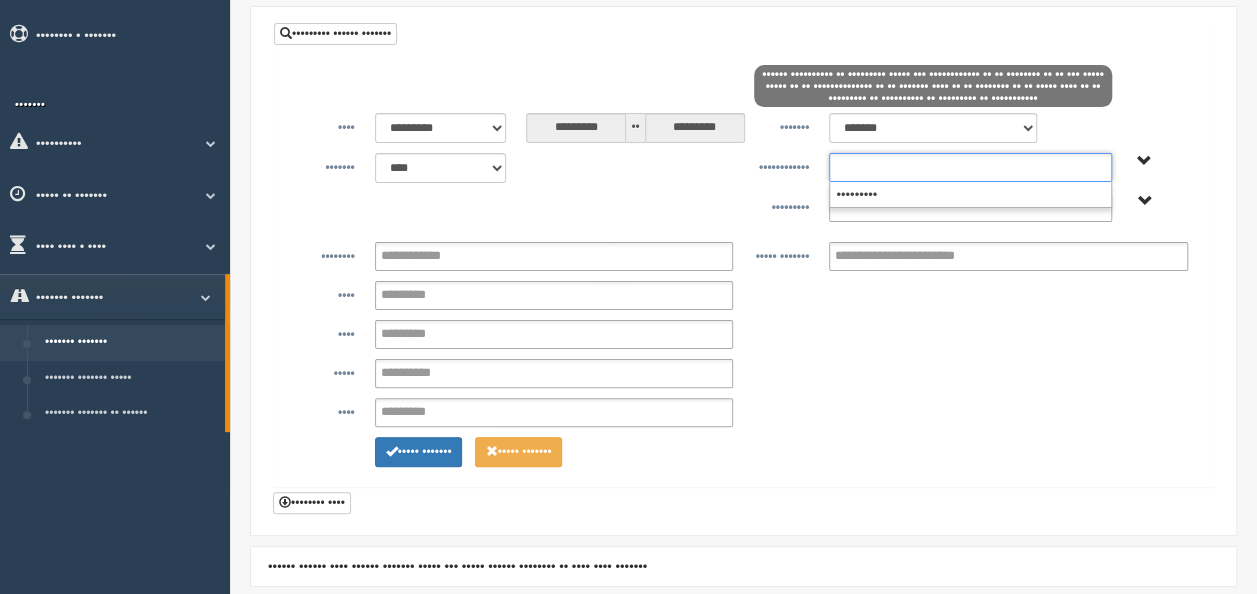 click at bounding box center (904, 207) 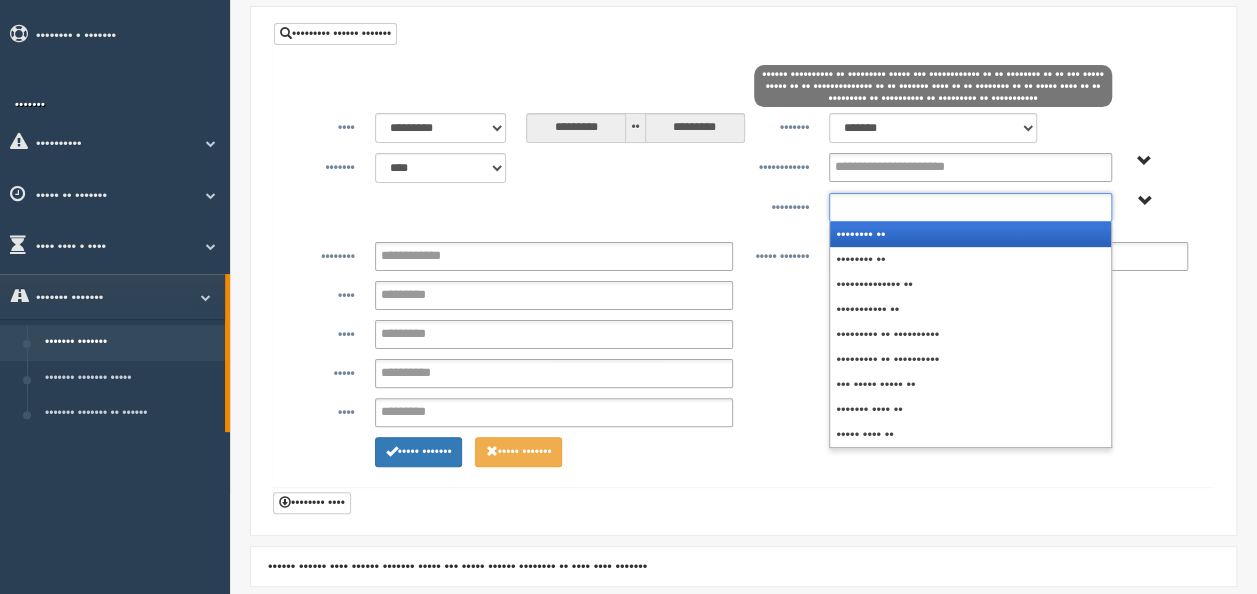 click on "•••••••• ••" at bounding box center (970, 234) 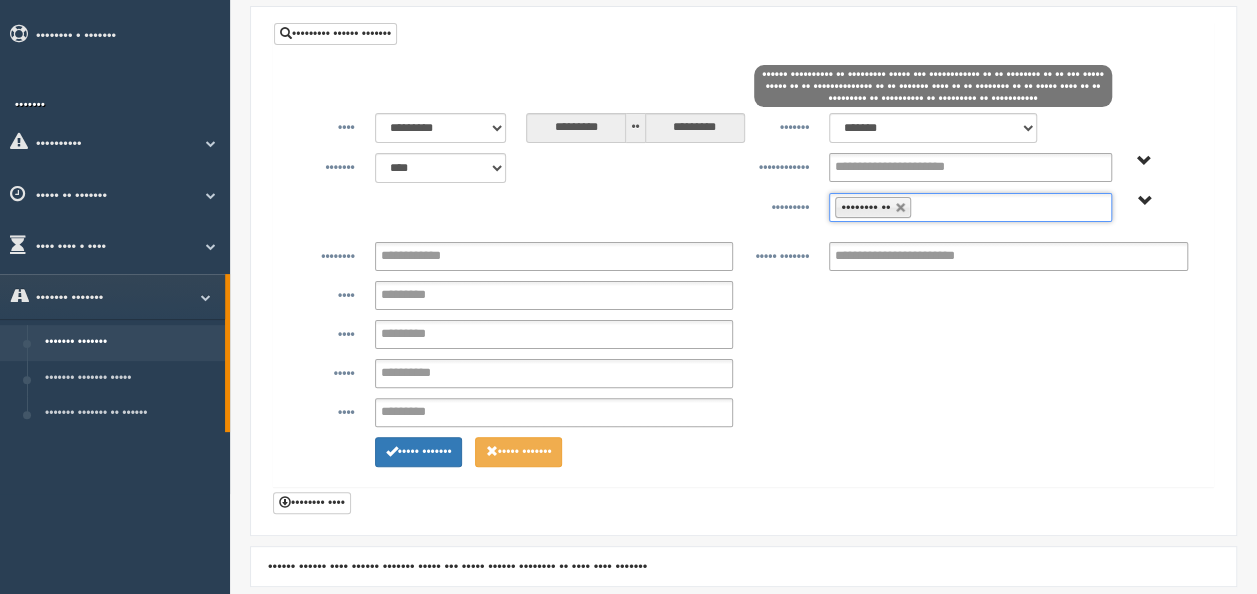 click at bounding box center [928, 207] 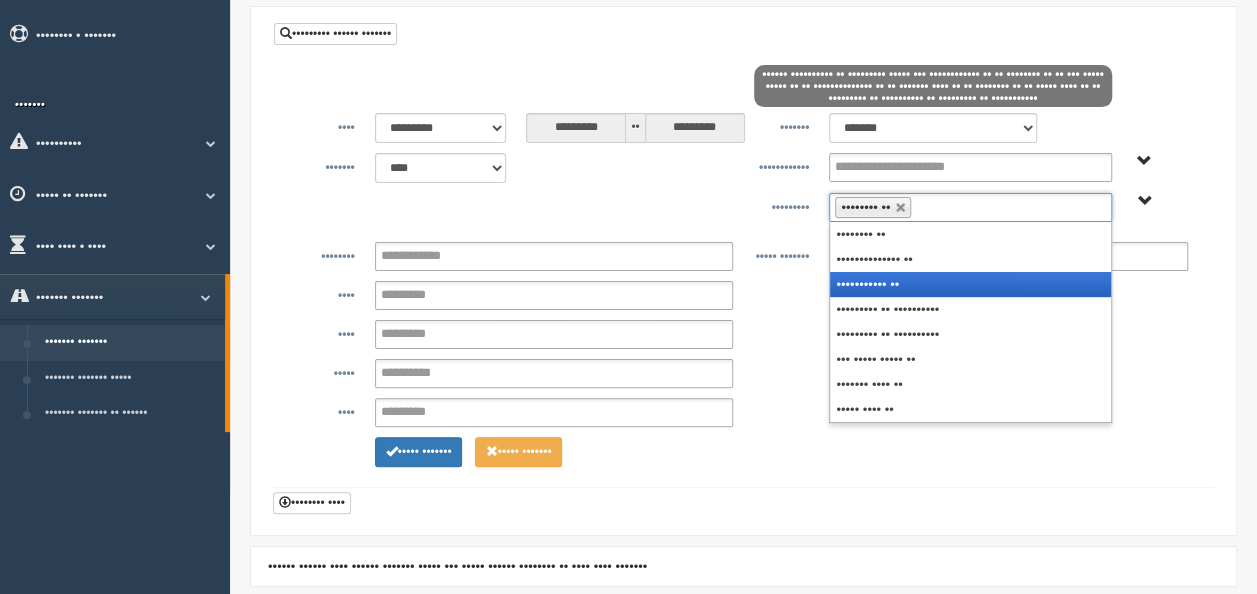 click on "••••••••••• ••" at bounding box center [970, 284] 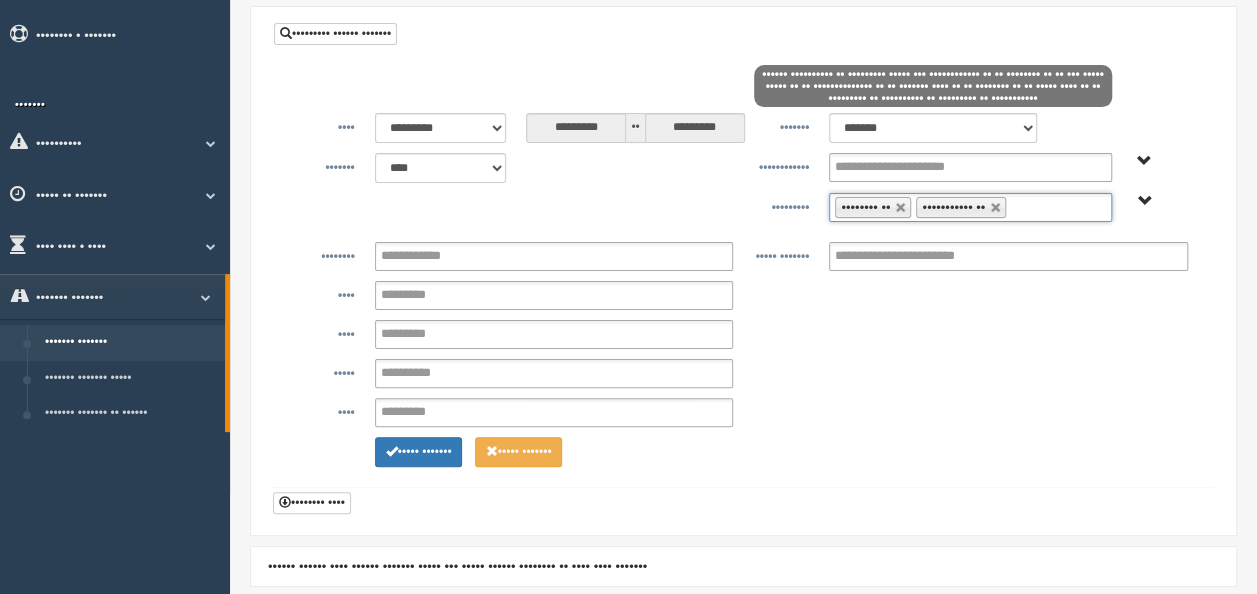 click on "••••
•••••
••••••••••••••
••••
•••••••
••••••••••••••••••
•••
•••••••••••••••••••••
•••••
•••
••••••••••••••••••••••••••••••
••••••••
•••••••••••••••••
•••••••••••
•••••••••
••••••••
•••••
••••
••••••••••••••••••••••••
••••••••••••
••
•••
•••••••••••••••••••
•••••••••••••••••••
••••
•••••
••••••
•••••••
•••••••••••••••••
••
••••••••
•••••••••••••
•••••
••••••
••••
•••••••••••••••••••••
••••••••••••••••••••••••••••••••••••••••••••••••••
••••••••••••••••••••••••••••••••••••••••••••••••••
••••••••
•••
•••••
••••
•••••
•••••••••••••
•••••••
••••
••••••••••
•••••••••••••••
••••••••
••••••
•••••••••
•••••••
•••
•••••
••••••••••••••
••••••••••••••••••••••••••••••••••
•••••••••••••••••••••••
••••••••••••••••••••••••••••••••
••••••••
••••••••••••••
••••••••••••••••••
•••••••••••••••••••••••••
••••••
•••••
•••••••••••••••••••••••••••
••••••
••••••••••••••••••••••
••" at bounding box center [743, 334] 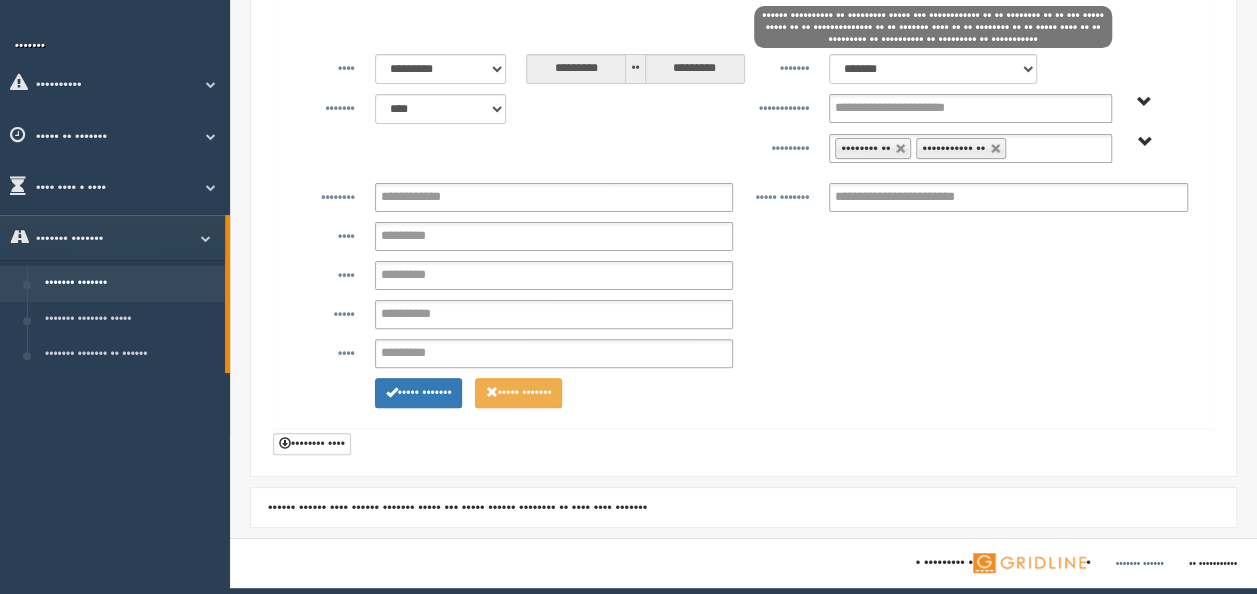 scroll, scrollTop: 189, scrollLeft: 0, axis: vertical 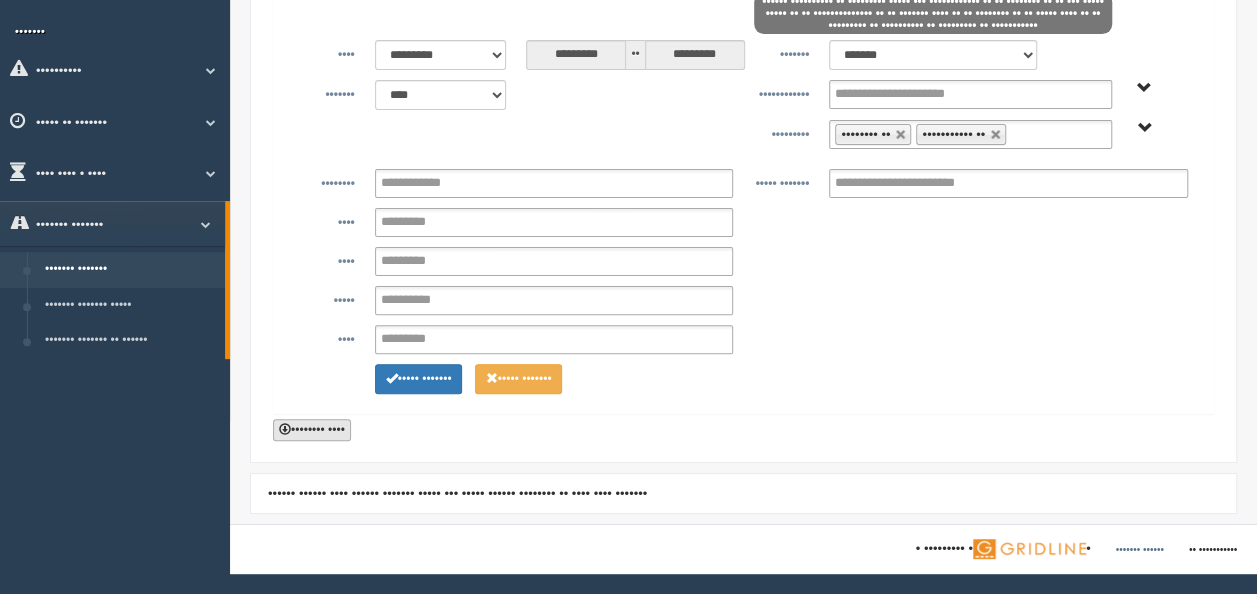 click on "•••••••• ••••" at bounding box center [312, 430] 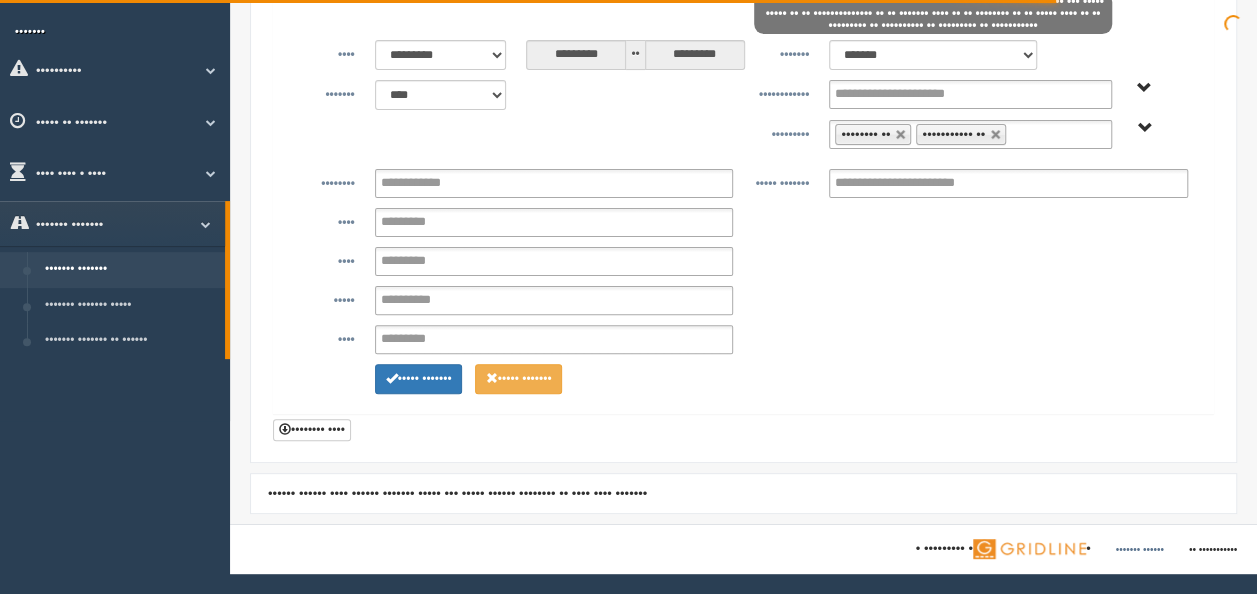 click on "•••••
•••••••••••••••••••••••••••••
••••••••
•••••••
••••••
•••
••••••••••••
••••••
•••
•••
•••
•••
•••••••••••
•••••••••••••••••••••••••••••••••••••••••
•••
•••
•••
•••
•••
•••
••••••••••••••••••
••••••••••••••••••
•••••••••••••
••••••
••••••
•••••••
••••
••••
••••••••••••••••
•••
••••
••••
••••••••••••••••••••••••
•••••••••••••••
•••••
••••••••••••••••••••••••••
••••••
•••
••••••••••••
•••
•••
••••
••••
••••
••••
••••
••••
•••••
••••
•••••••••••
••••••••••••••••••
••••
••••
••••
••••••••••••••
••••••••••••
•••••
•••••••••••••••••
••••••
•••••••
••••••••••••••••••••
••••••••
•••••••••••••••••••••••••••••••••••
••••••
••••••
••••••••••••••••••••••••
•••••••••
••••••••••••••••••
••••••••••••••••••••••
••••••••••
••••••
•••••••
••••••••••••••••••••••••••••••••
••••••••••••••••••••••••••••••
•••••••••••••••••••••••••••
•••••••••••••••••••••••••••" at bounding box center [743, 300] 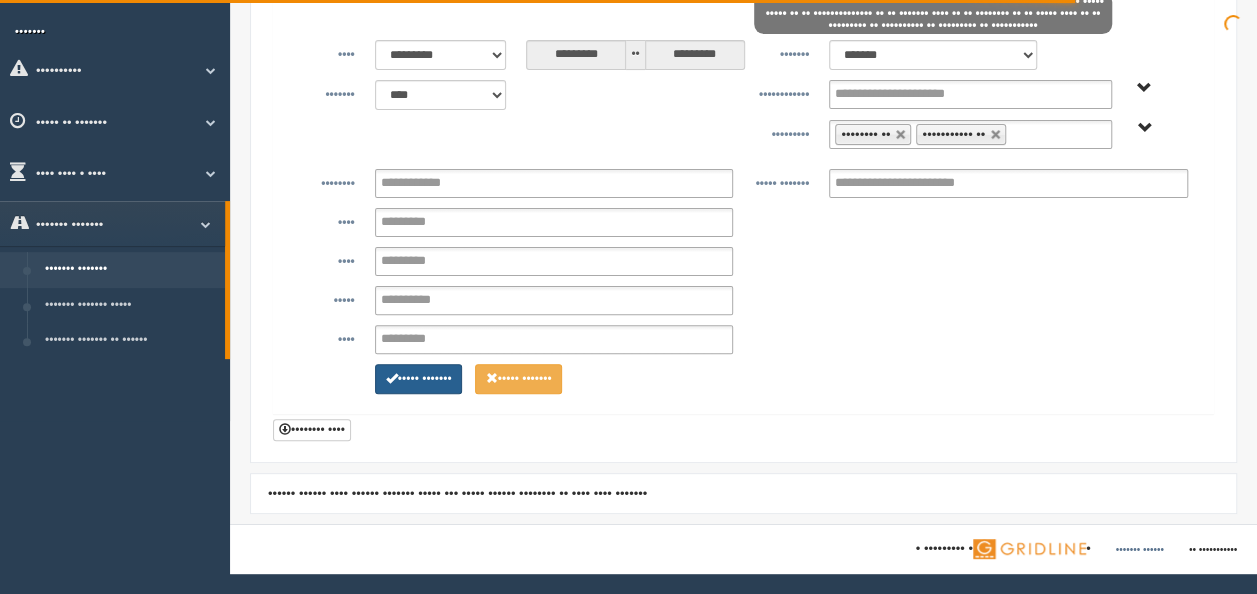 click on "••••• •••••••" at bounding box center (419, 379) 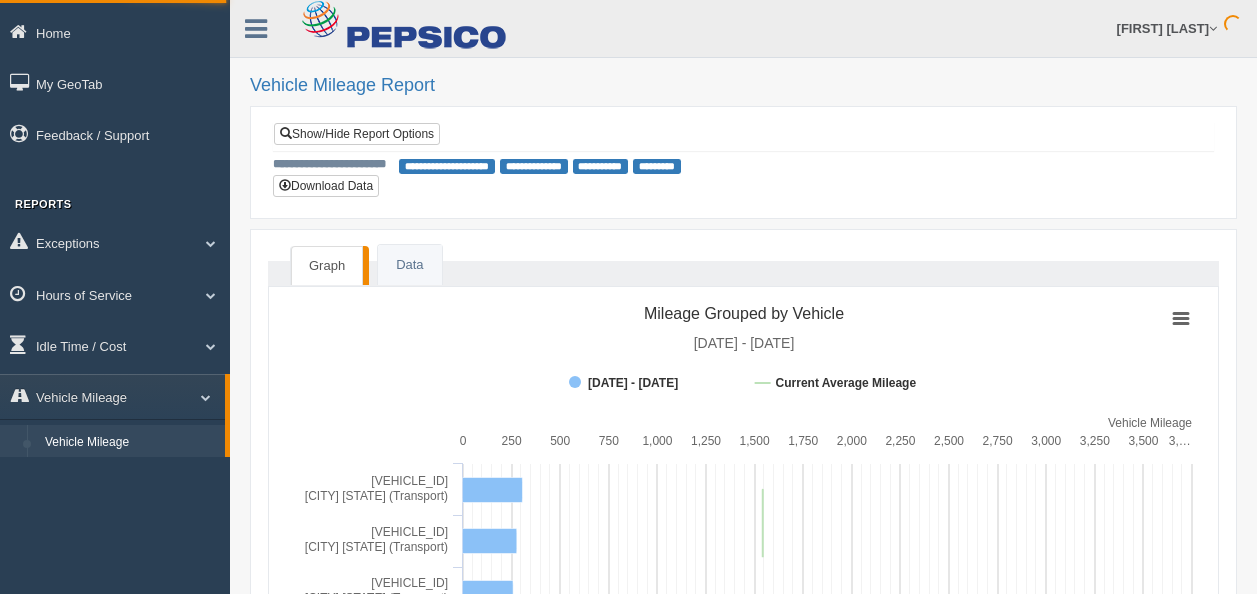 scroll, scrollTop: 0, scrollLeft: 0, axis: both 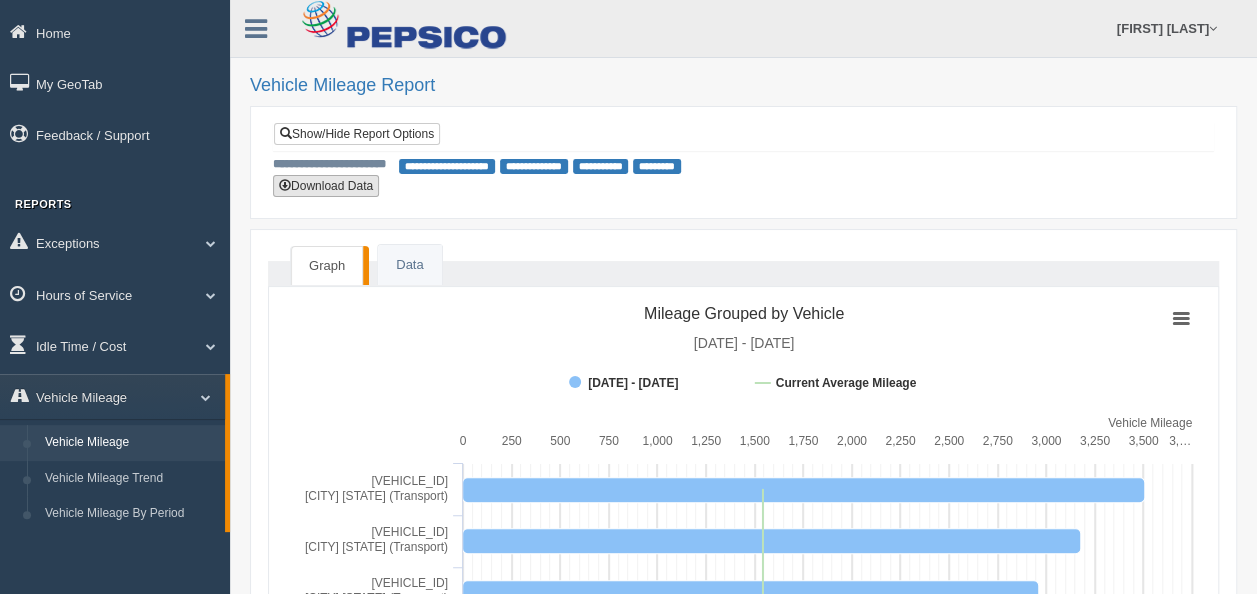 click on "Download Data" at bounding box center (326, 186) 